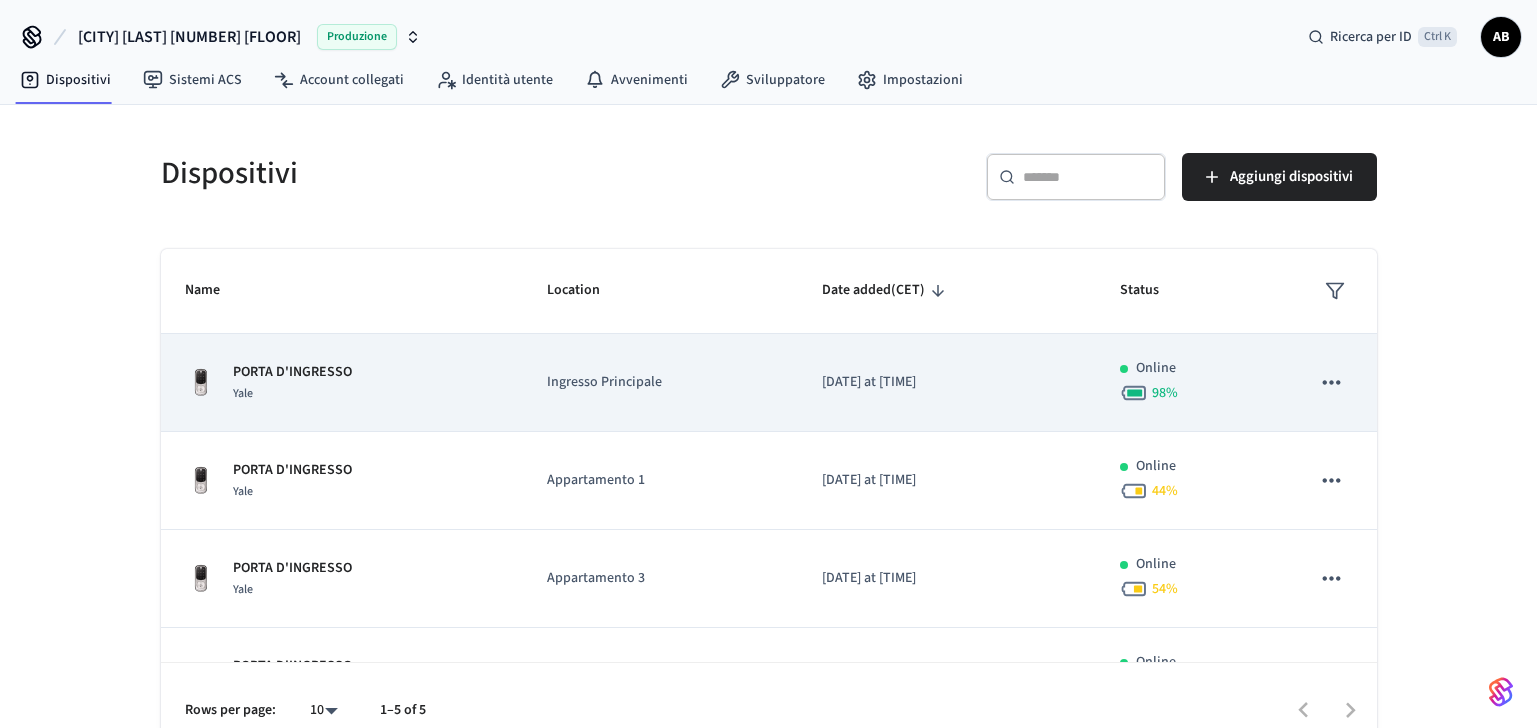 scroll, scrollTop: 0, scrollLeft: 0, axis: both 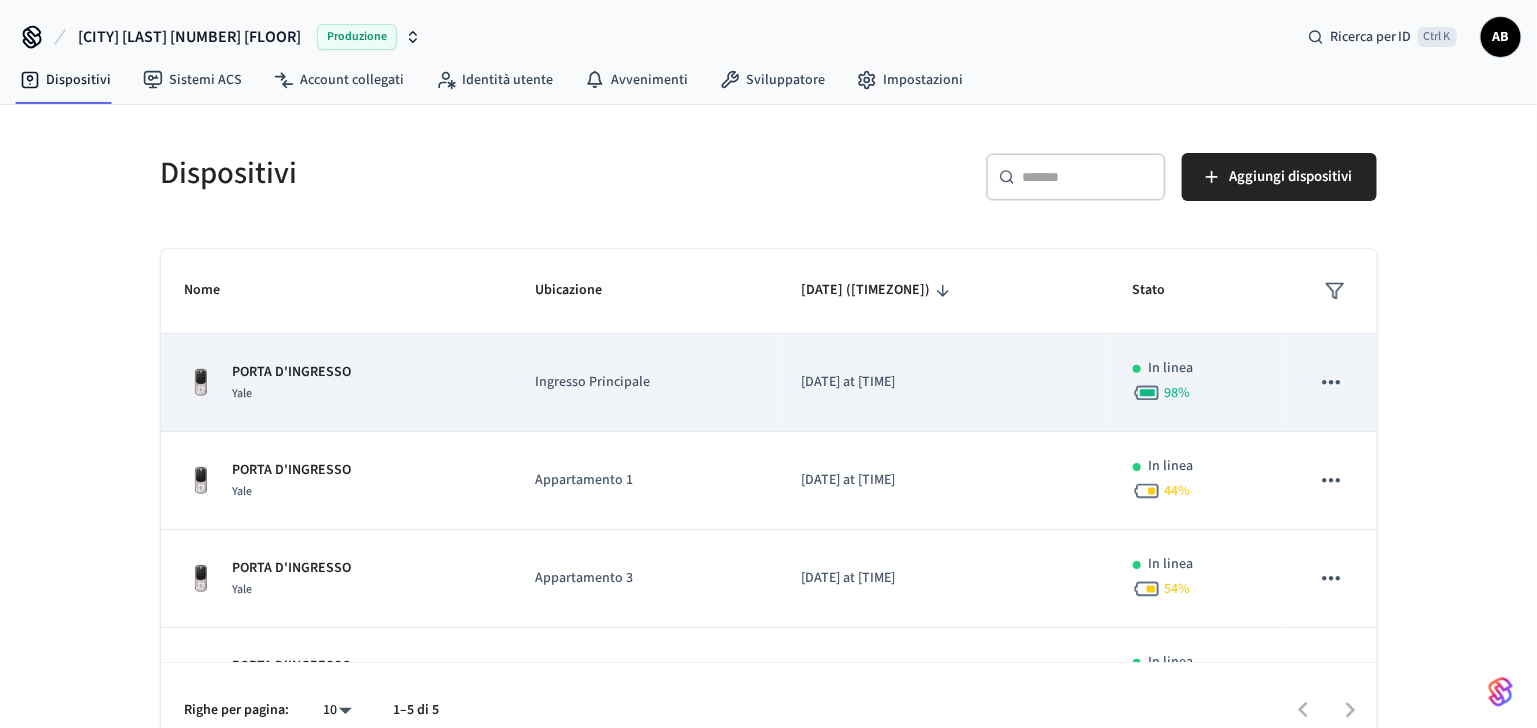 click on "PORTA D'INGRESSO Yale" at bounding box center [336, 383] 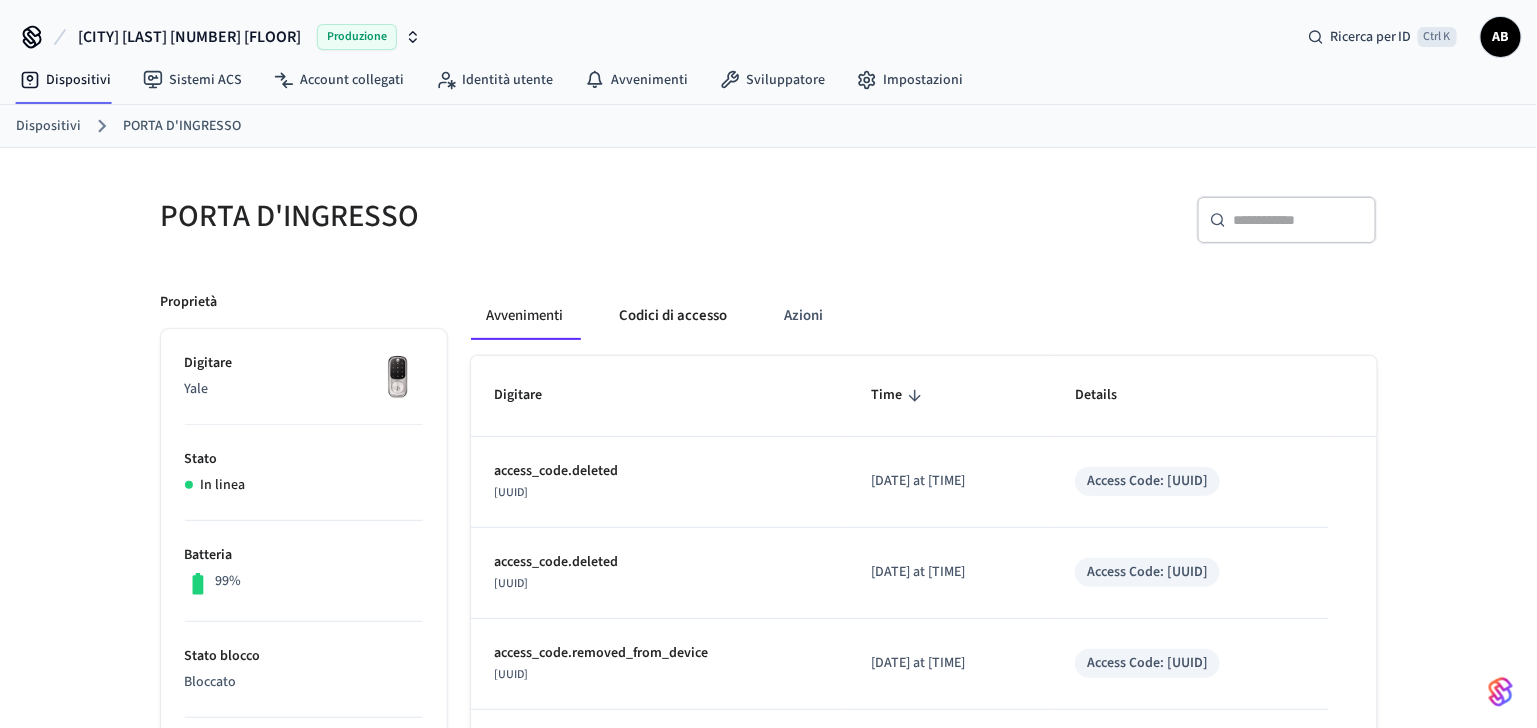 click on "Codici di accesso" at bounding box center (674, 316) 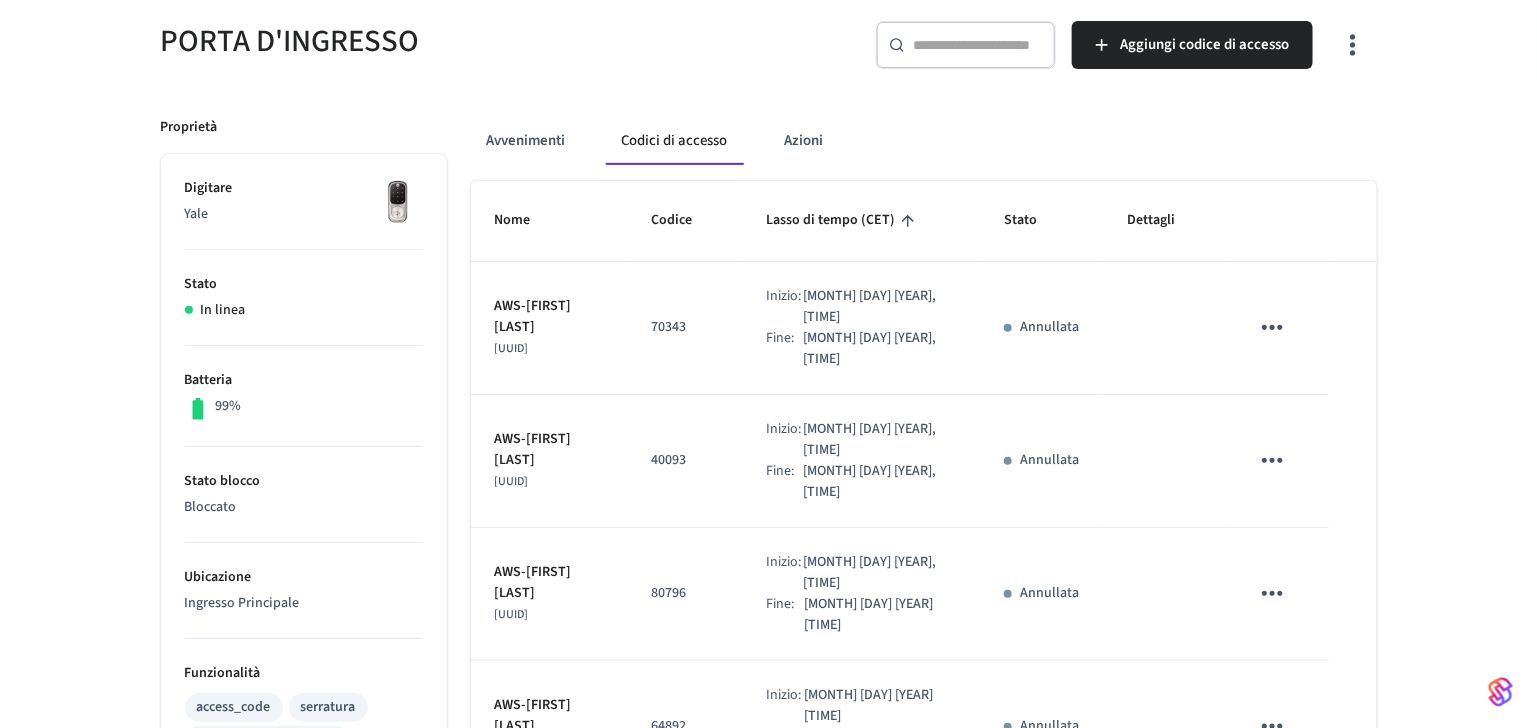 scroll, scrollTop: 0, scrollLeft: 0, axis: both 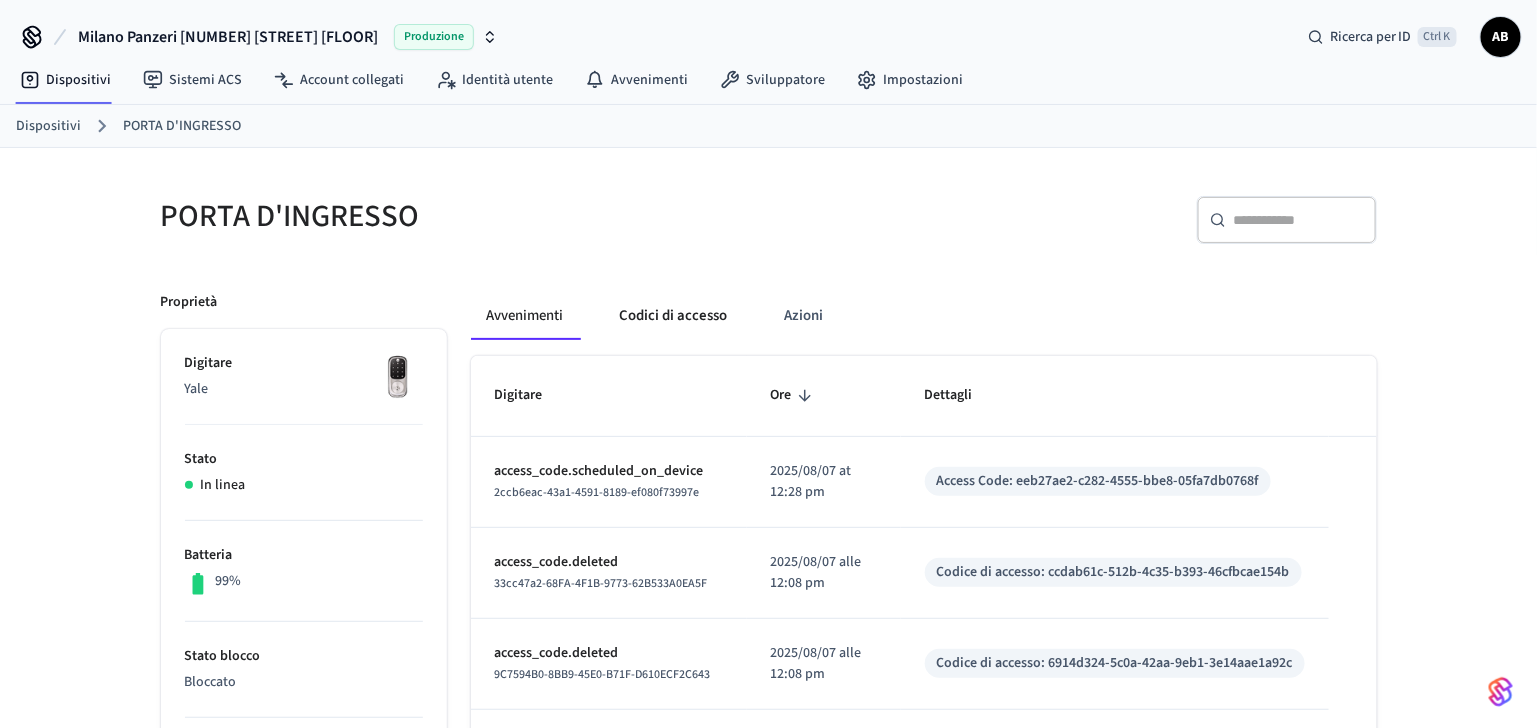 click on "Codici di accesso" at bounding box center (674, 316) 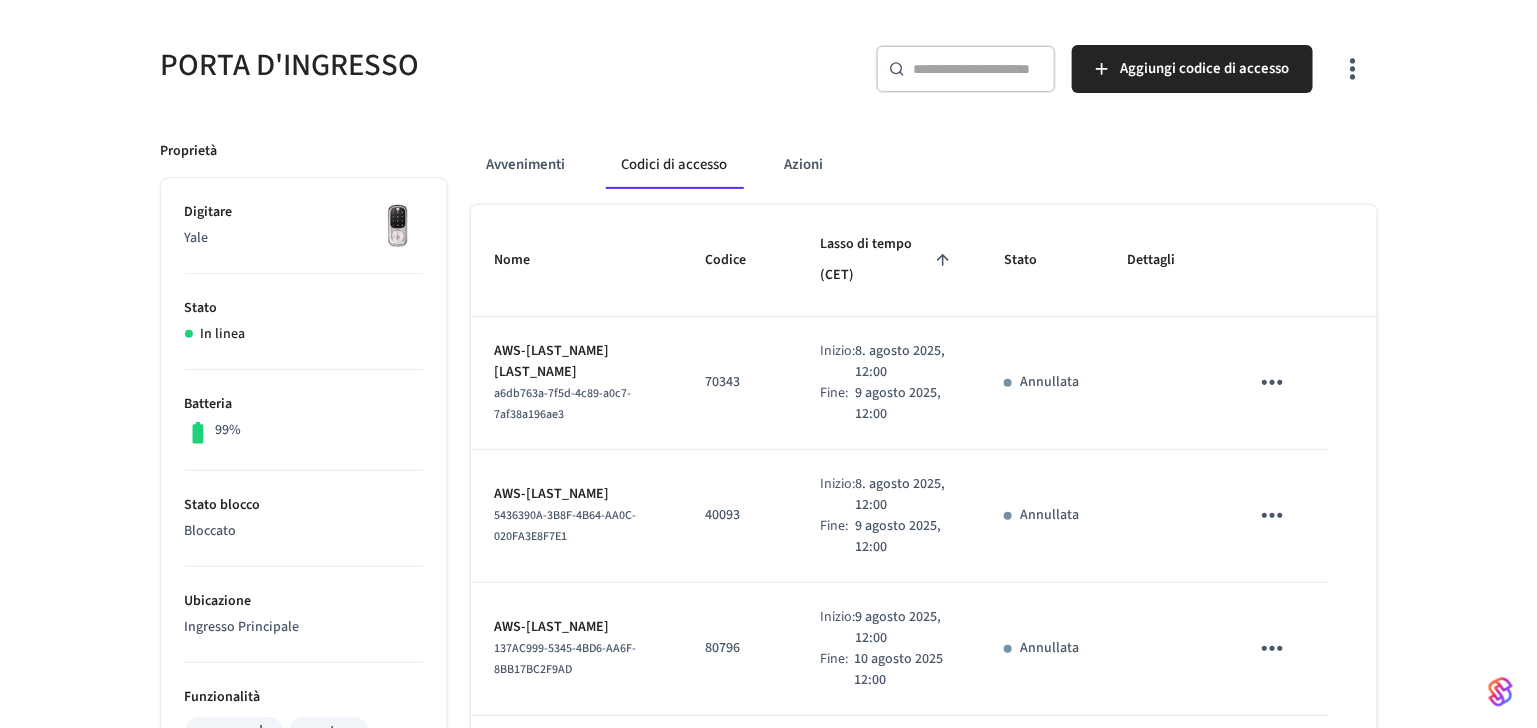 scroll, scrollTop: 0, scrollLeft: 0, axis: both 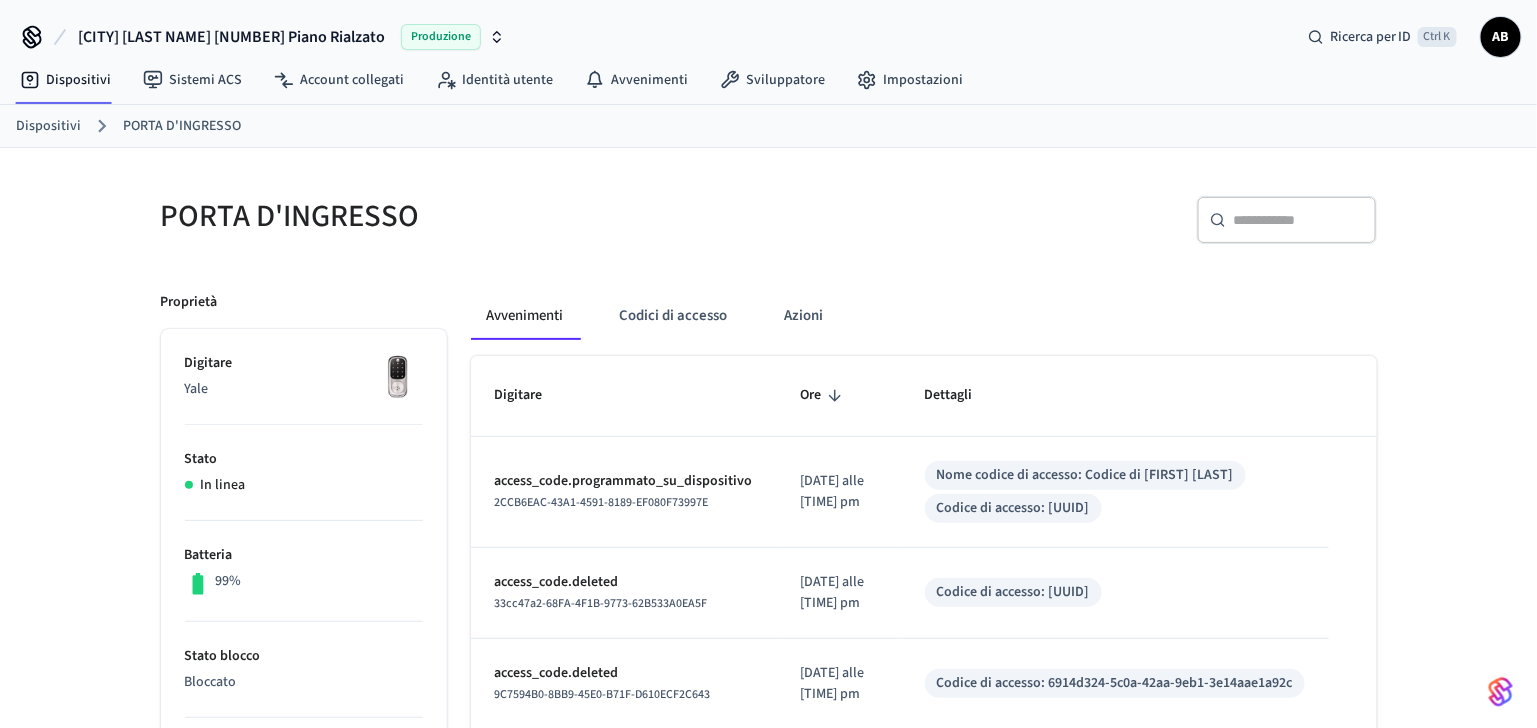 click on "Dispositivi" at bounding box center [48, 126] 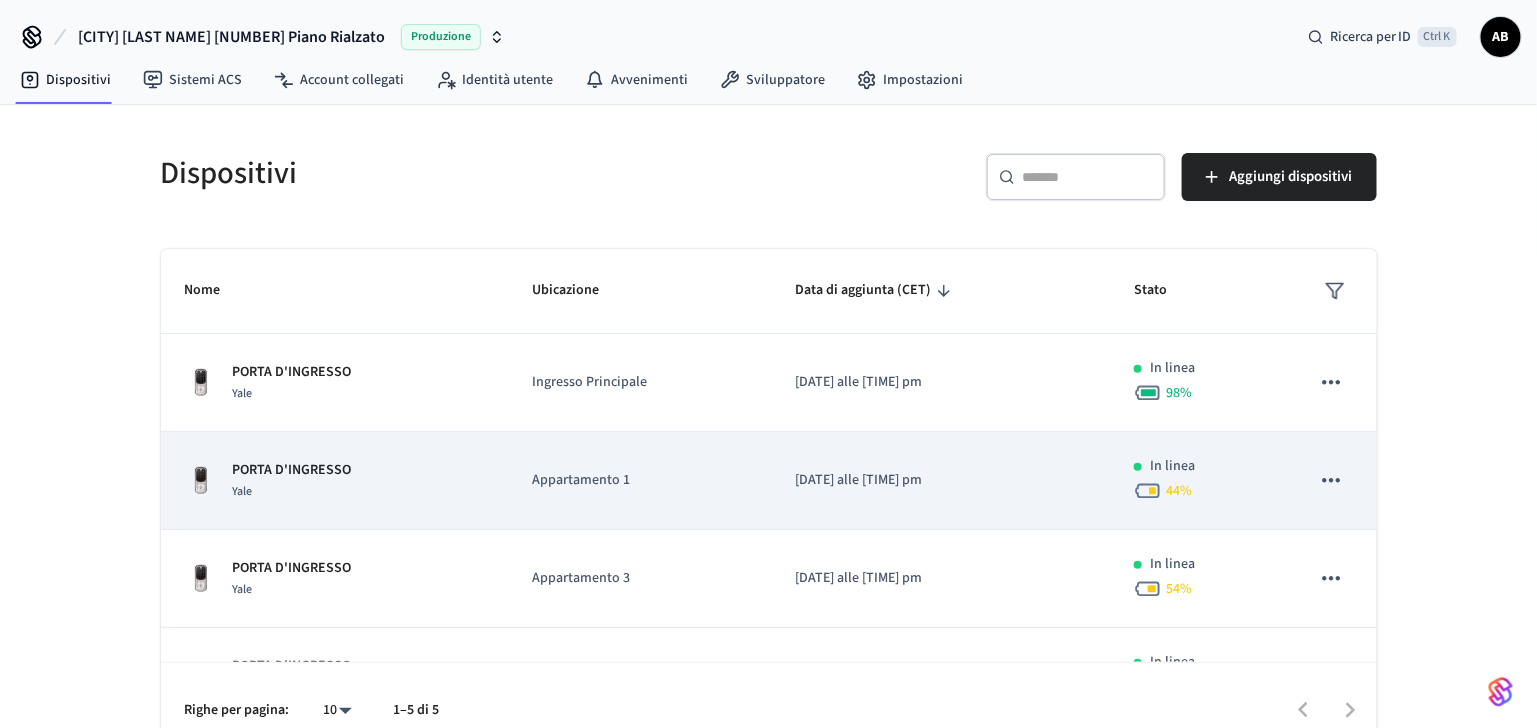 click on "PORTA D'INGRESSO" at bounding box center (292, 470) 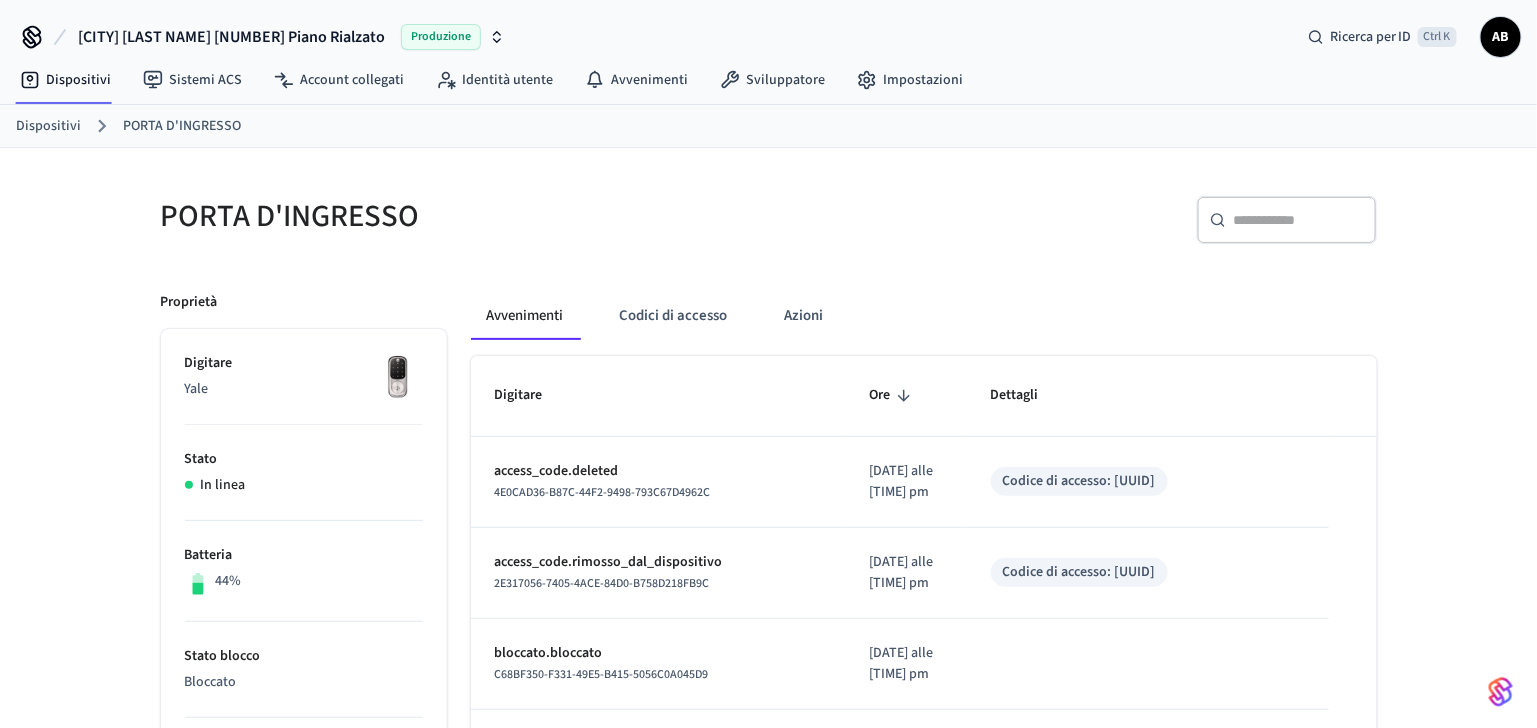 click on "Dispositivi" at bounding box center [48, 126] 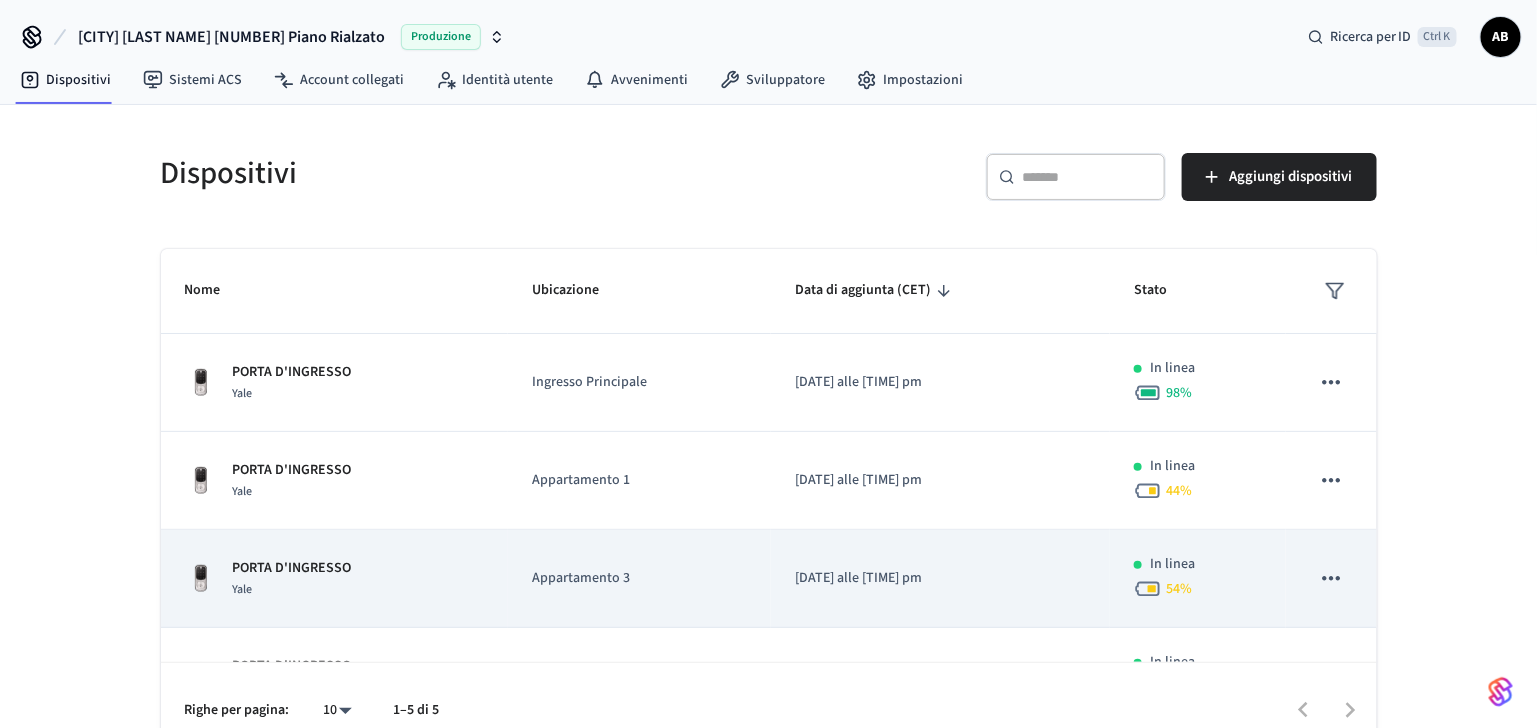 click on "PORTA D'INGRESSO Yale" at bounding box center [334, 579] 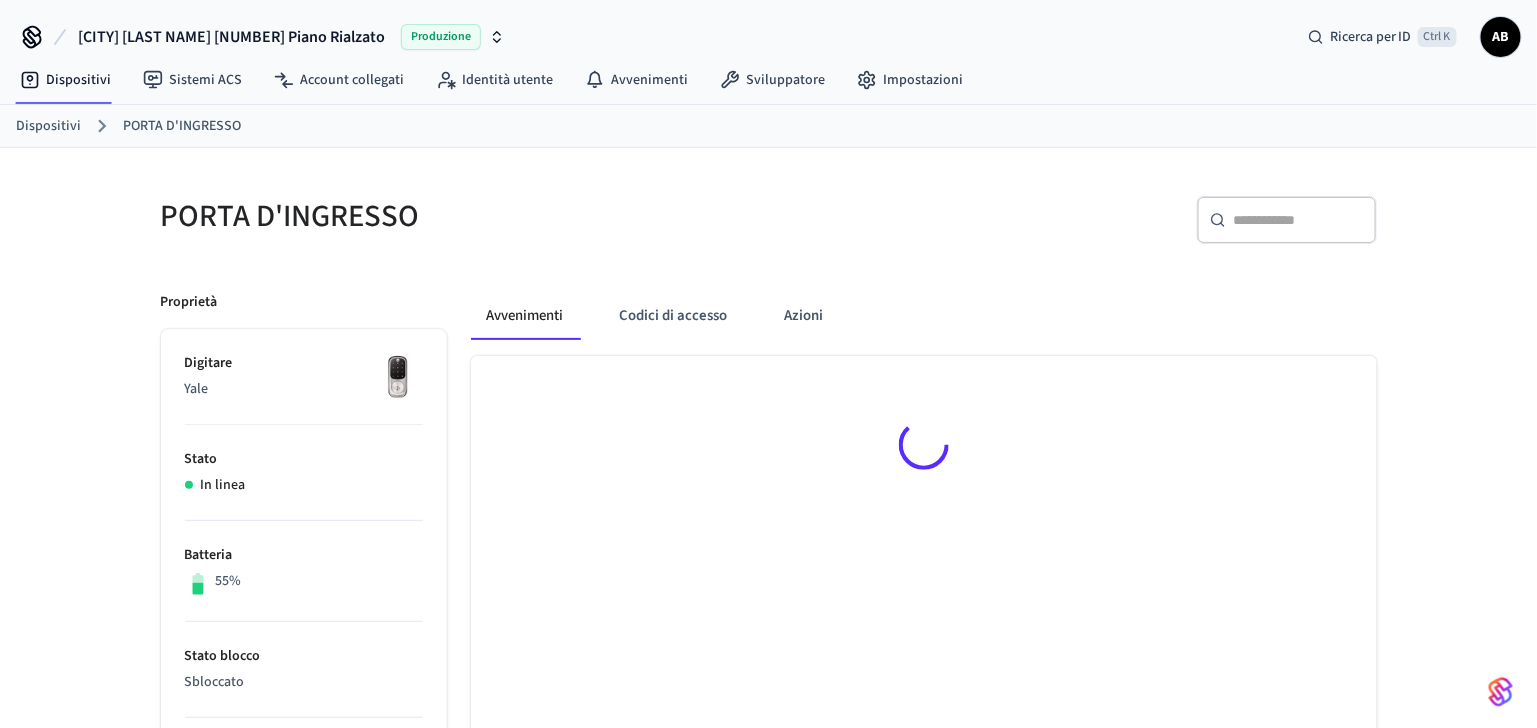 click on "Dispositivi" at bounding box center [48, 126] 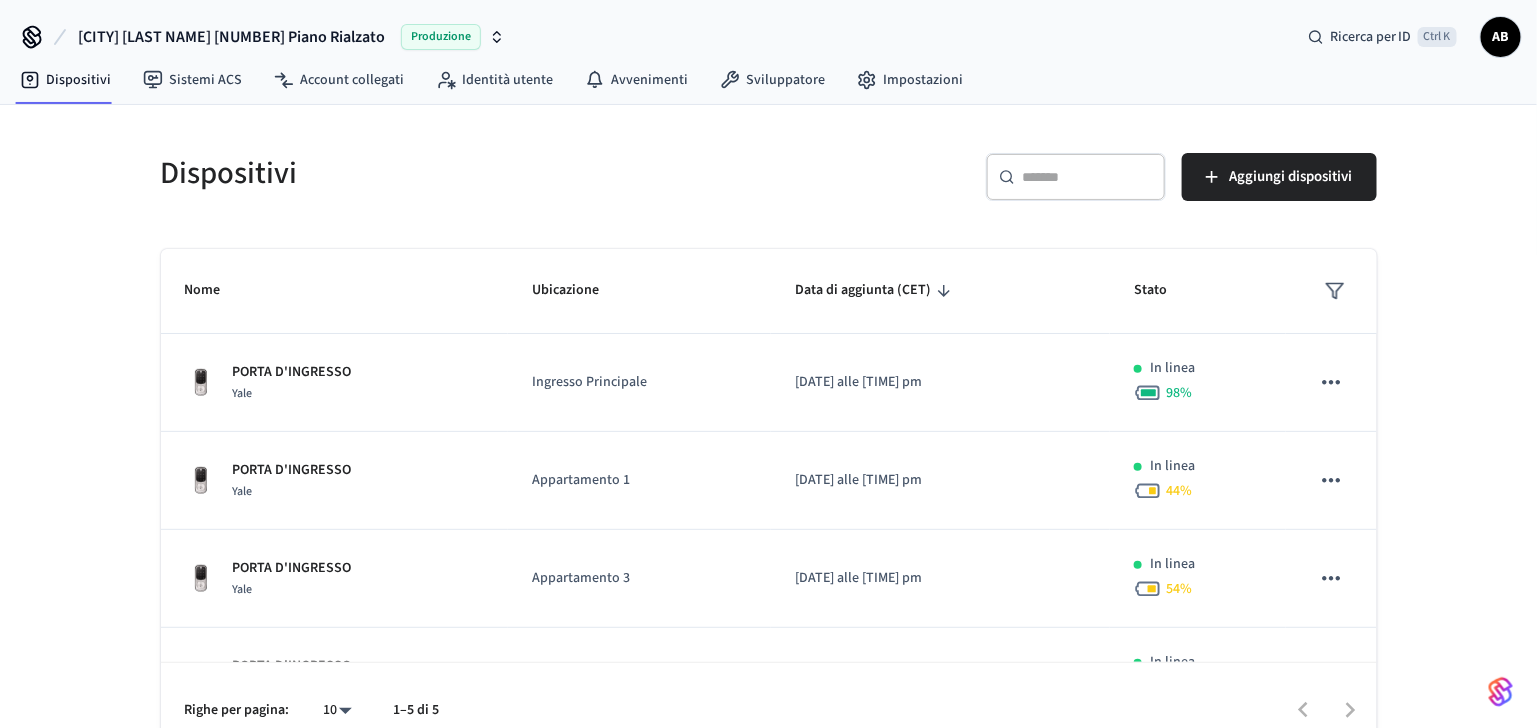scroll, scrollTop: 29, scrollLeft: 0, axis: vertical 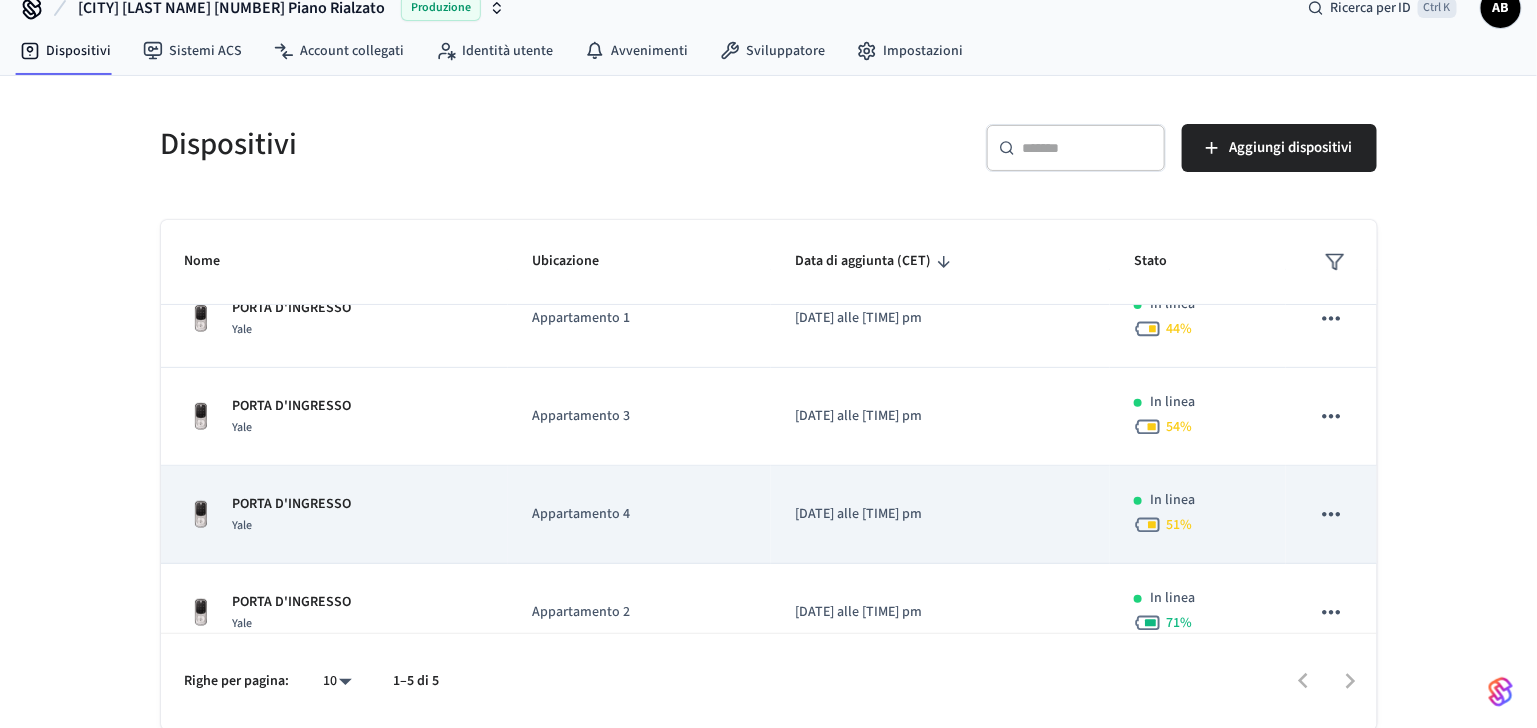 click on "PORTA D'INGRESSO" at bounding box center (292, 504) 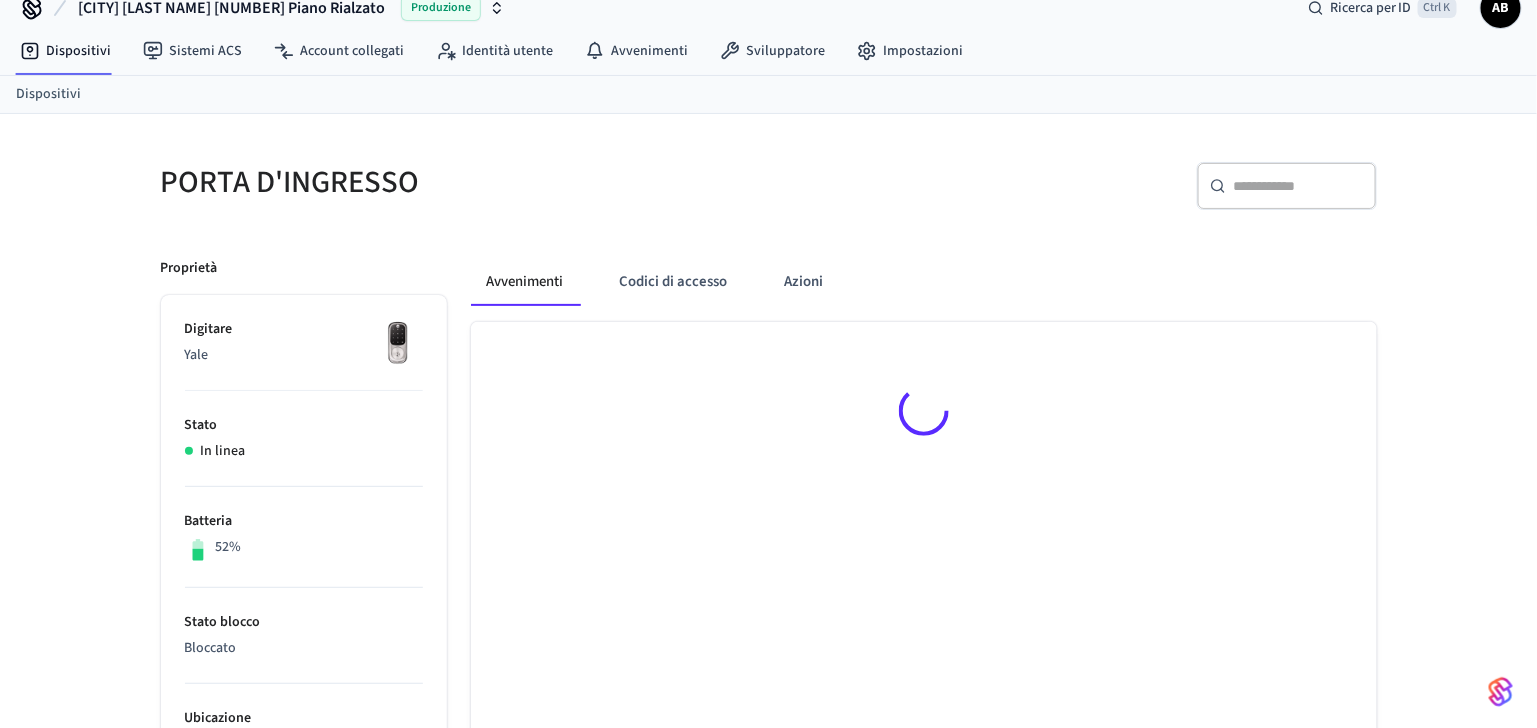 scroll, scrollTop: 0, scrollLeft: 0, axis: both 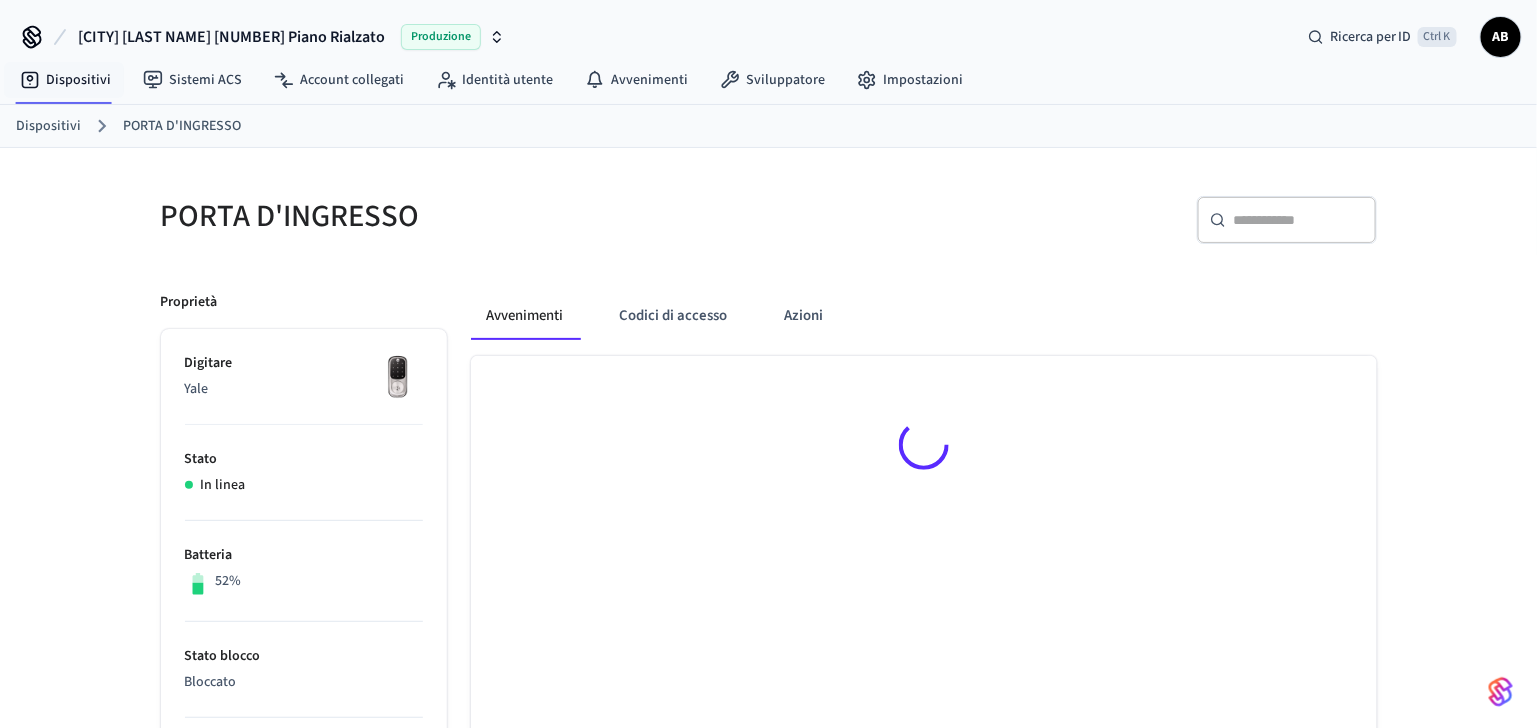 click on "Dispositivi" at bounding box center (48, 126) 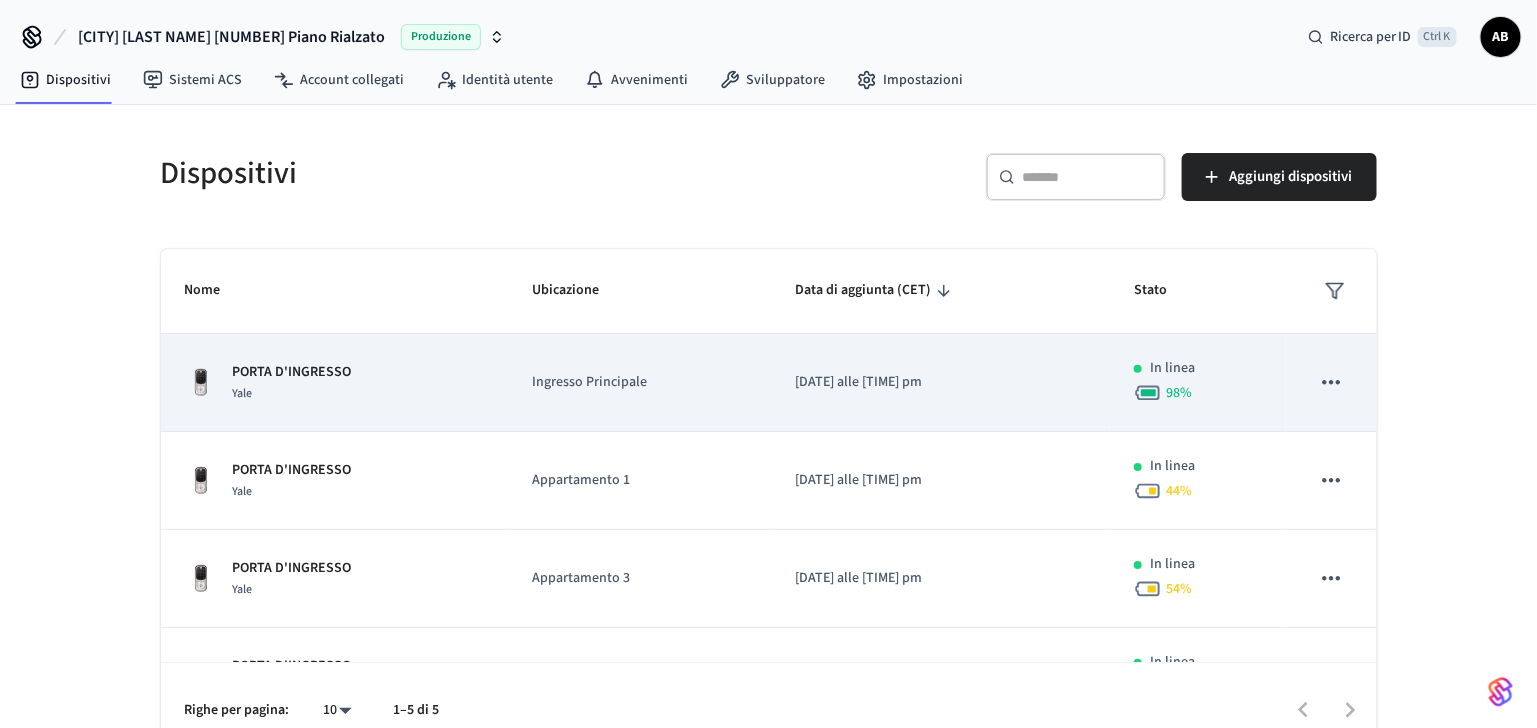 scroll, scrollTop: 161, scrollLeft: 0, axis: vertical 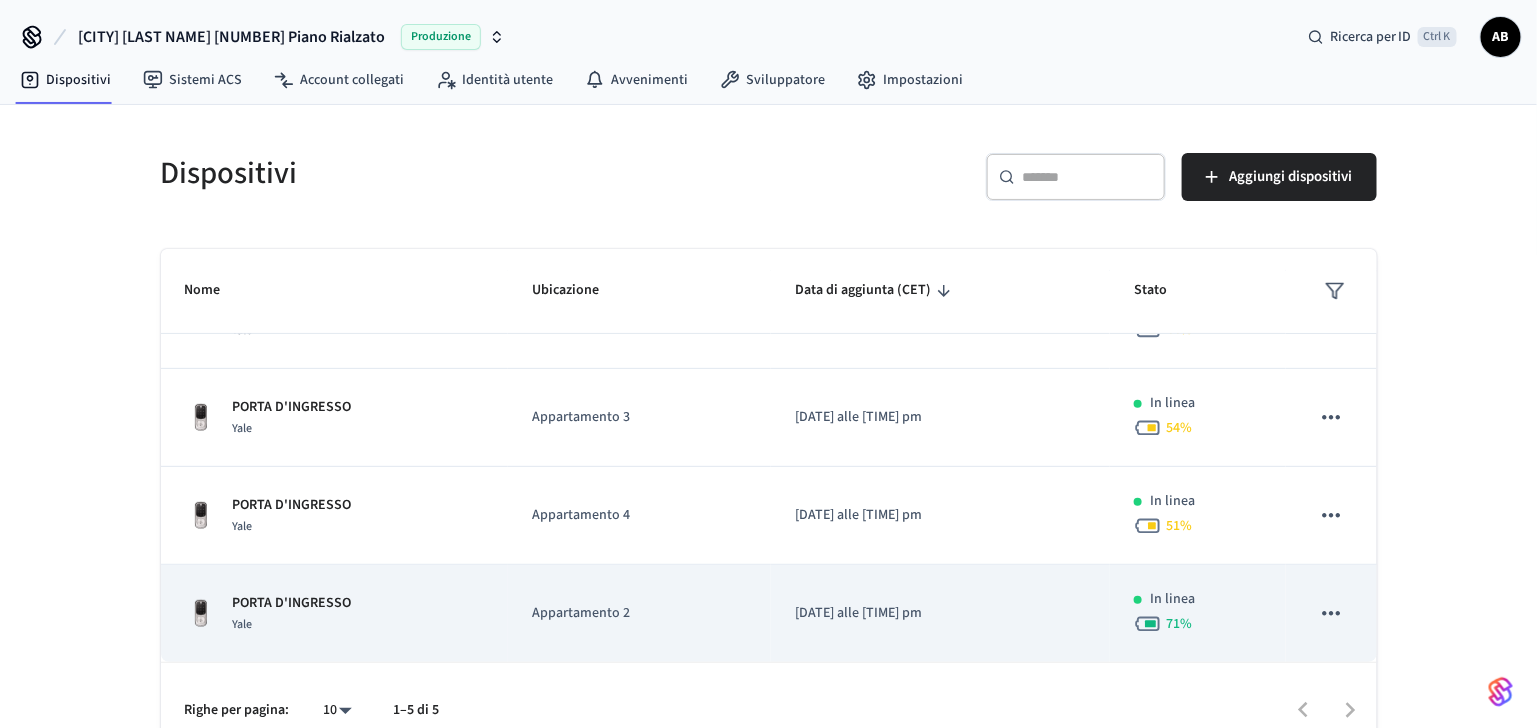 click on "PORTA D'INGRESSO" at bounding box center (292, 603) 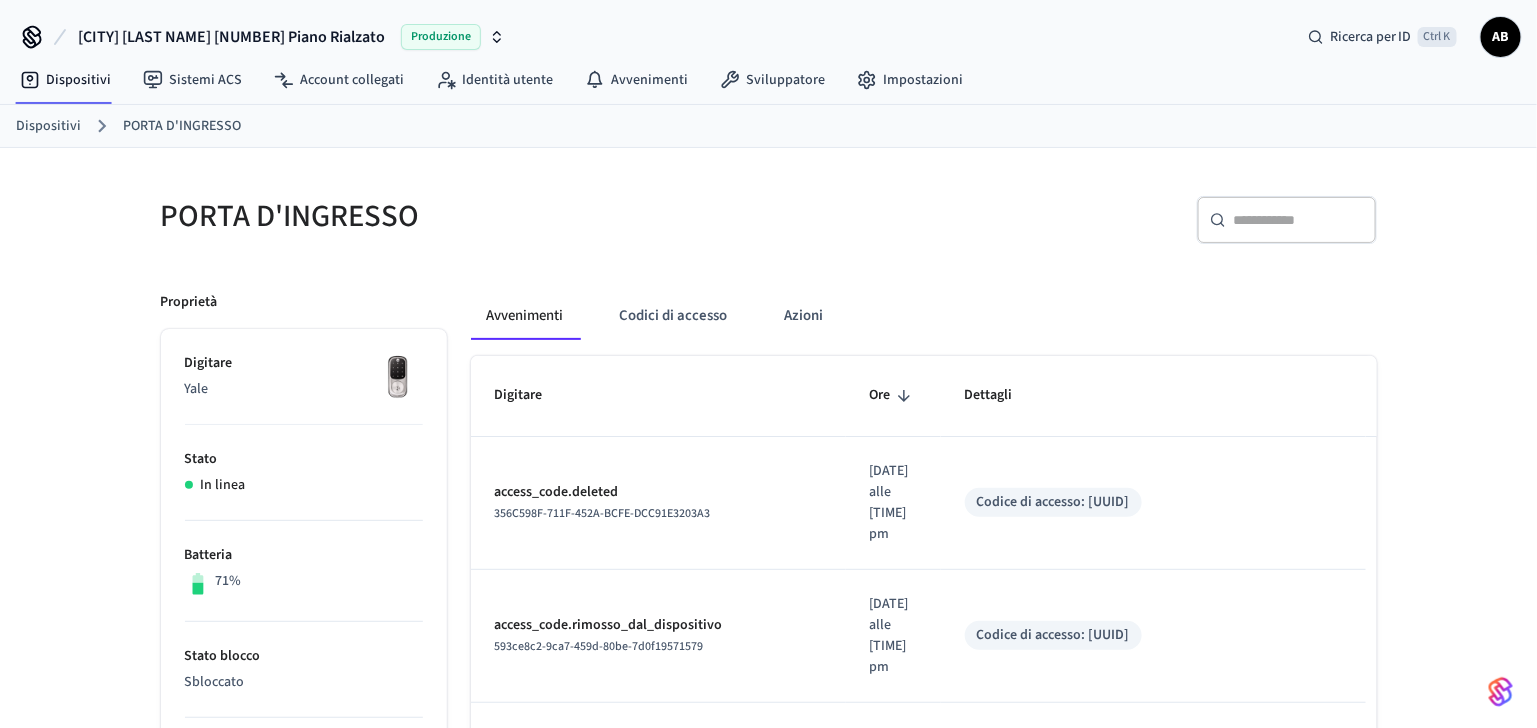 click on "Dispositivi" at bounding box center [48, 126] 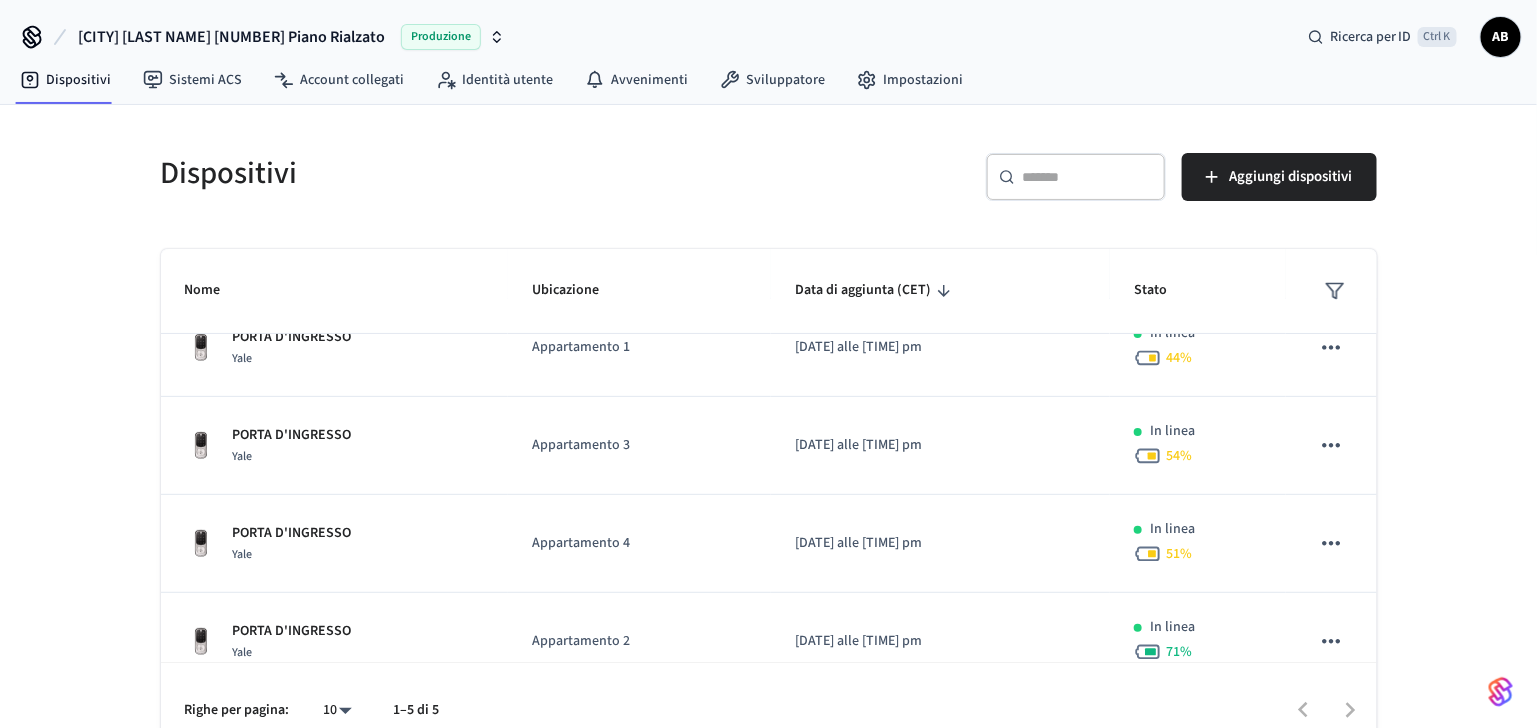 scroll, scrollTop: 0, scrollLeft: 0, axis: both 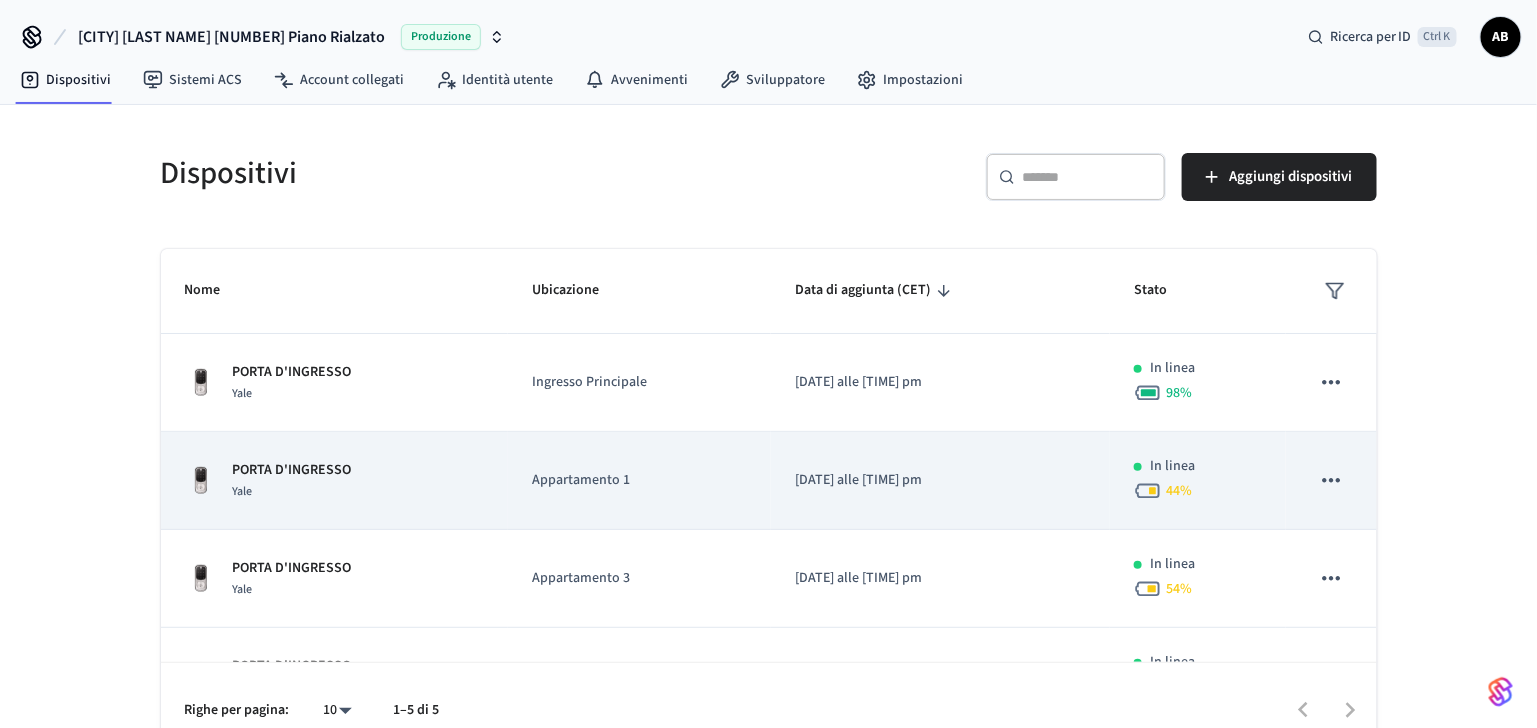 click 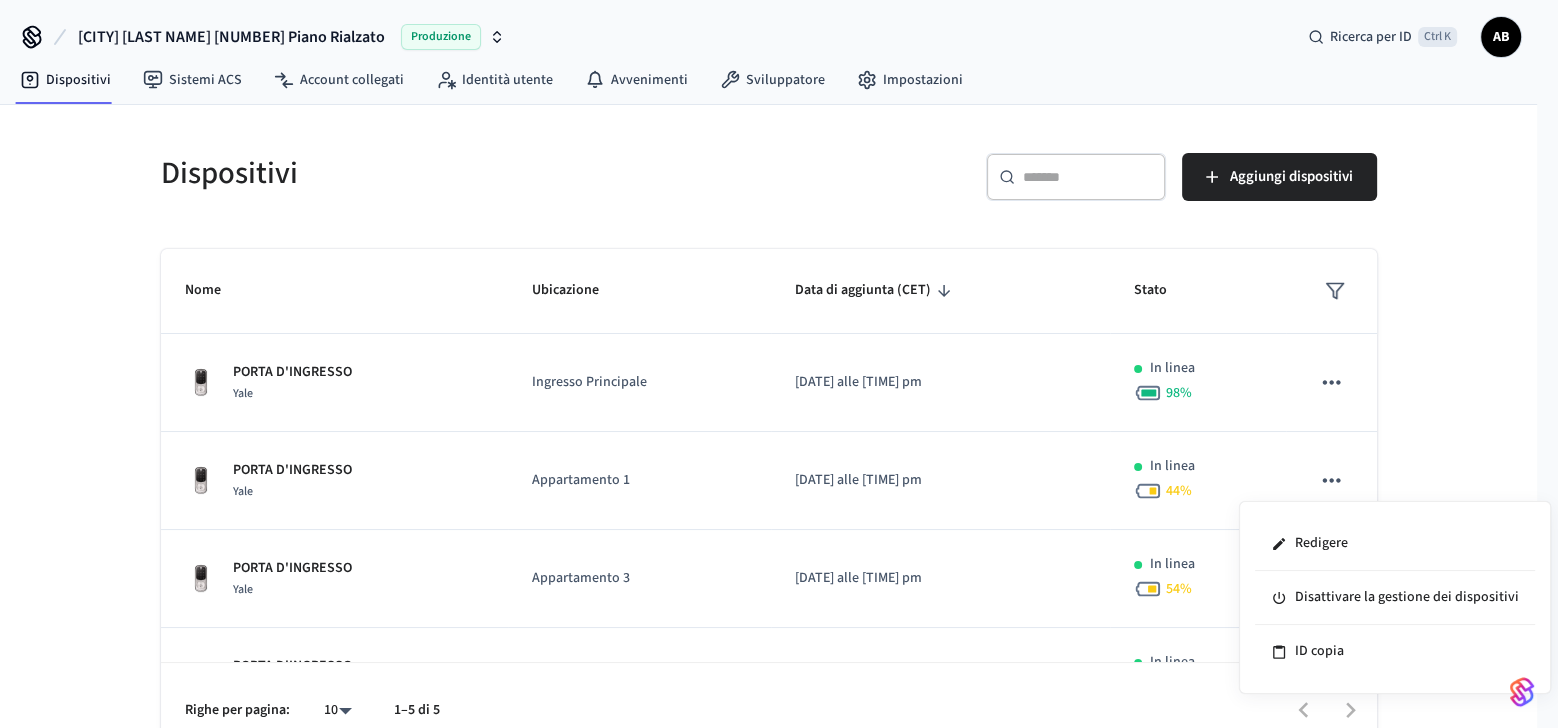 click at bounding box center [779, 364] 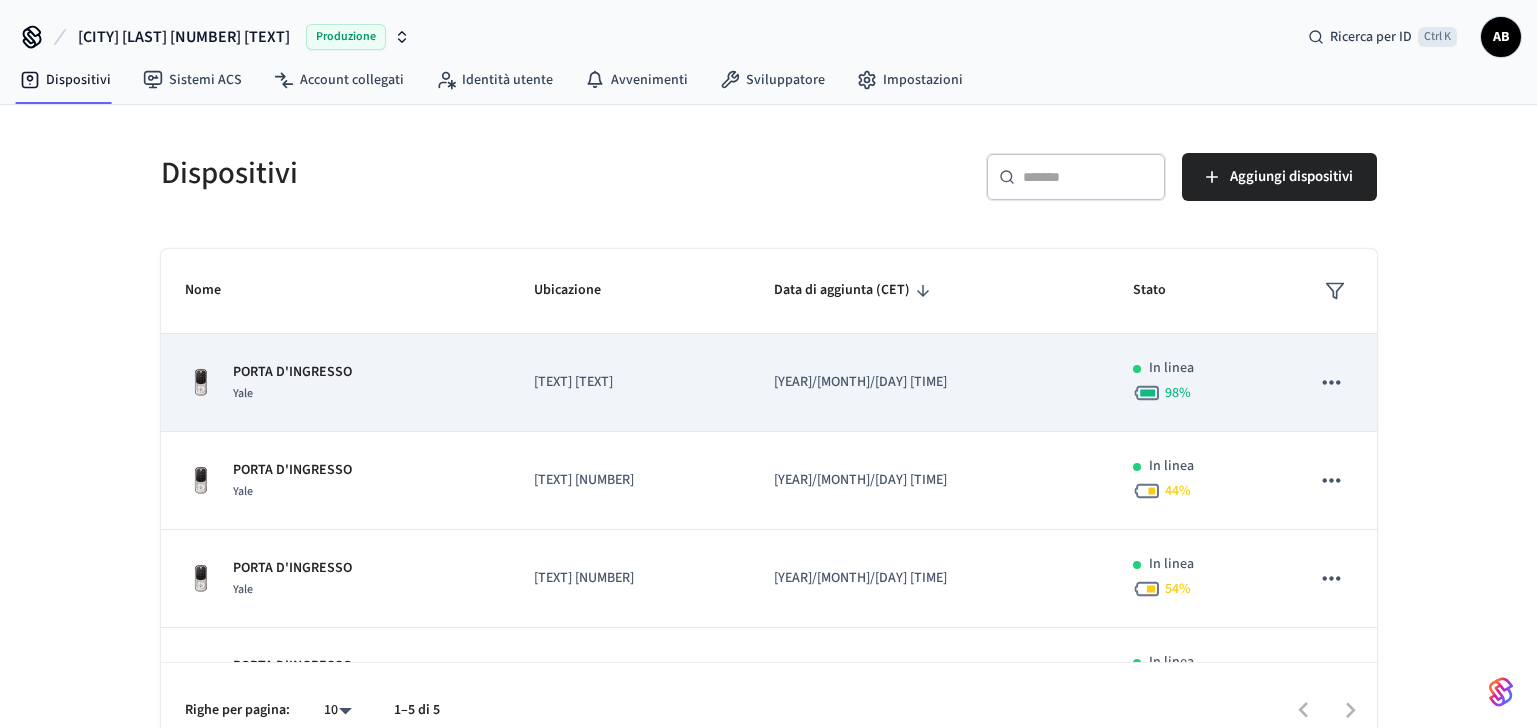 scroll, scrollTop: 0, scrollLeft: 0, axis: both 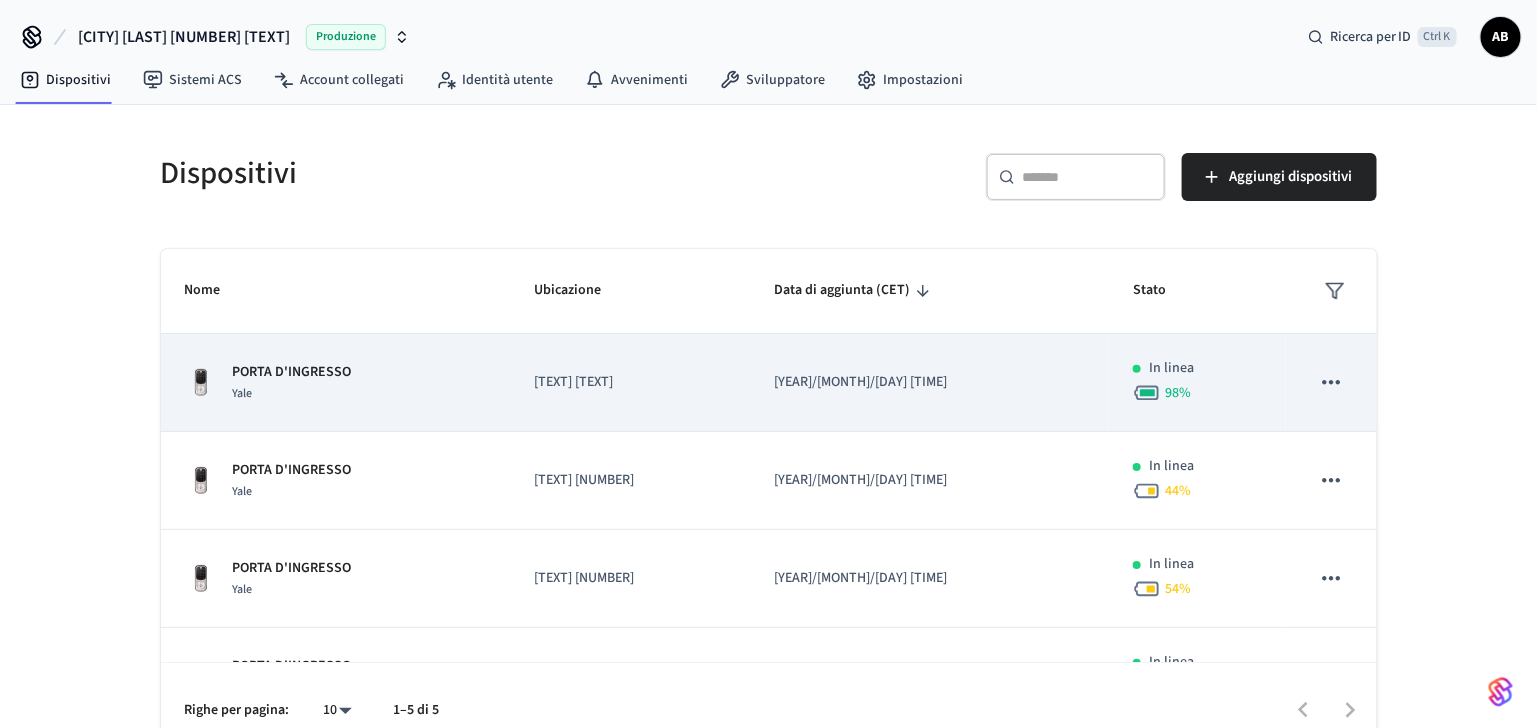 click on "Yale" at bounding box center [292, 393] 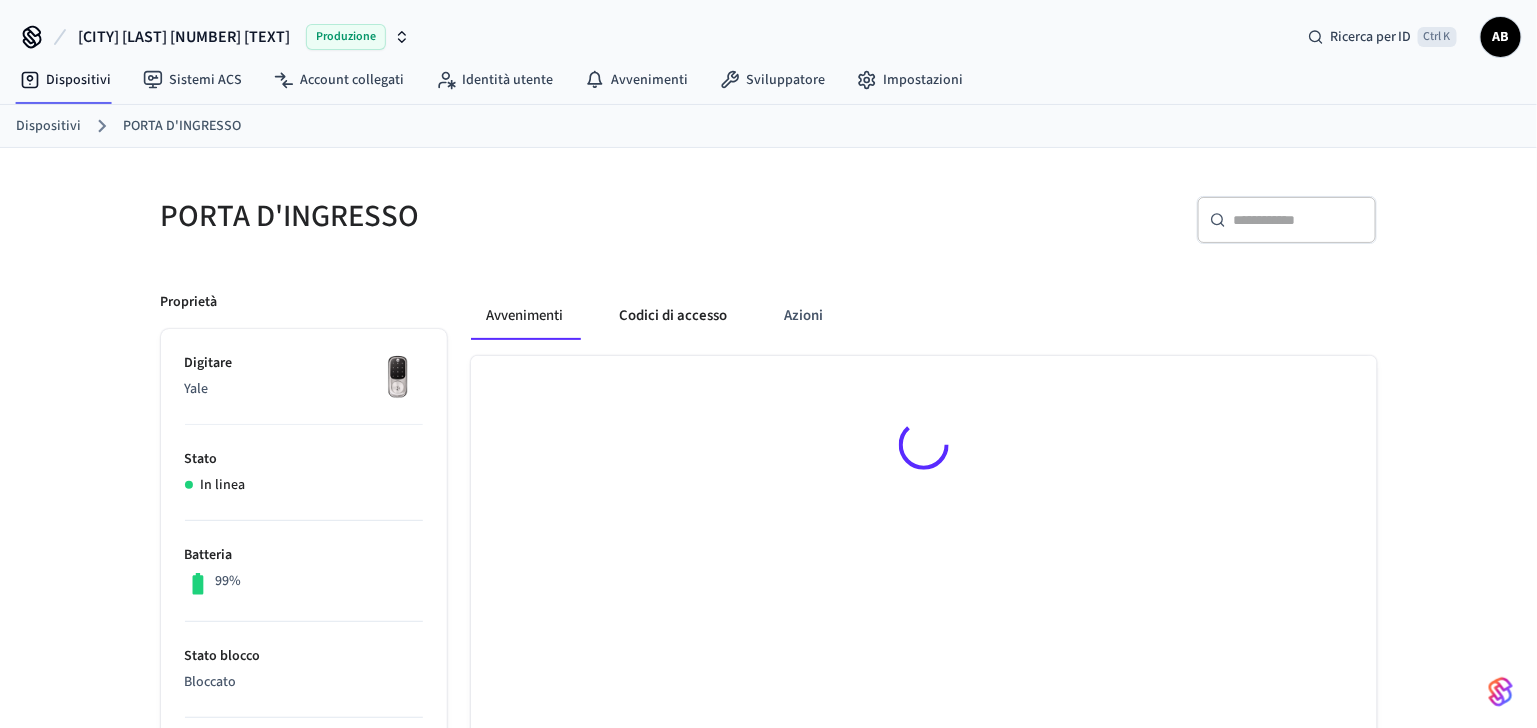 click on "Codici di accesso" at bounding box center (674, 316) 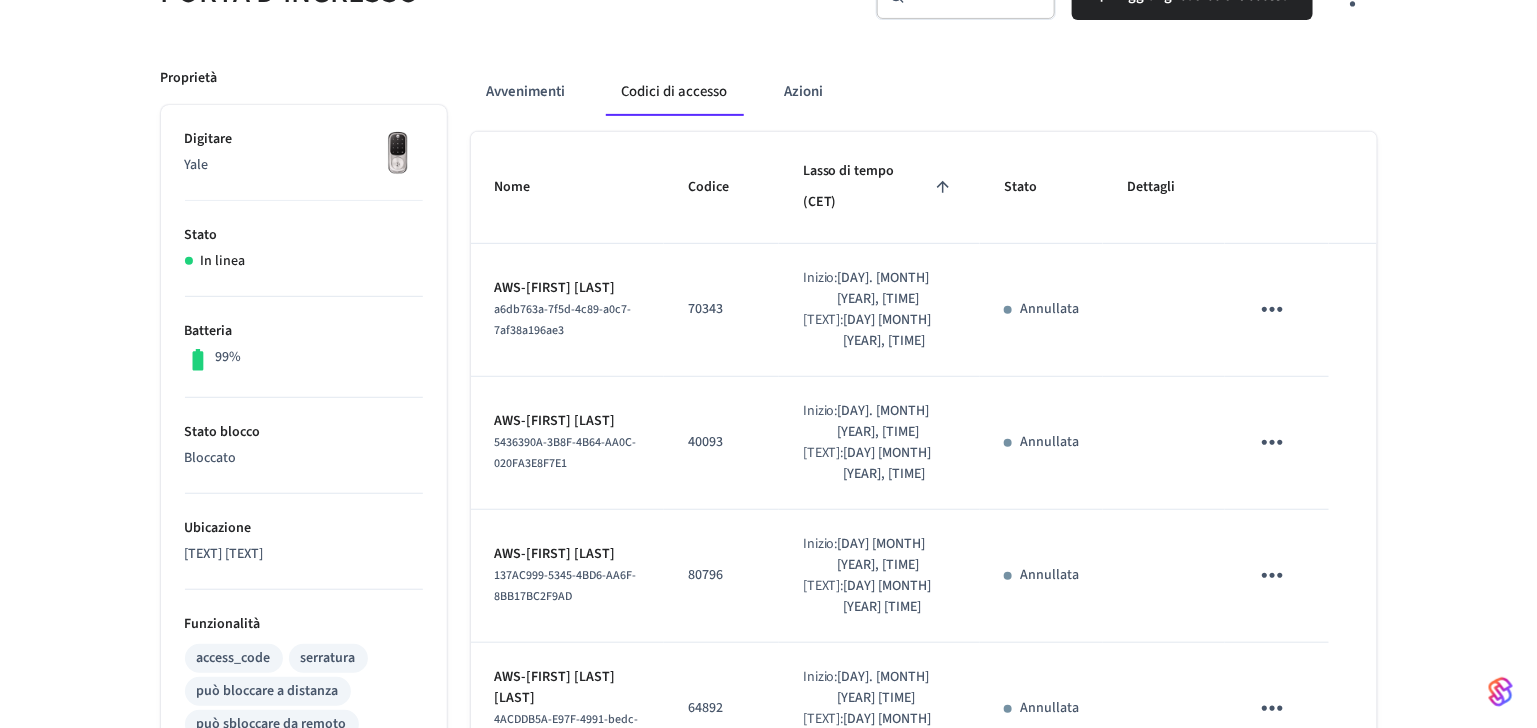 scroll, scrollTop: 266, scrollLeft: 0, axis: vertical 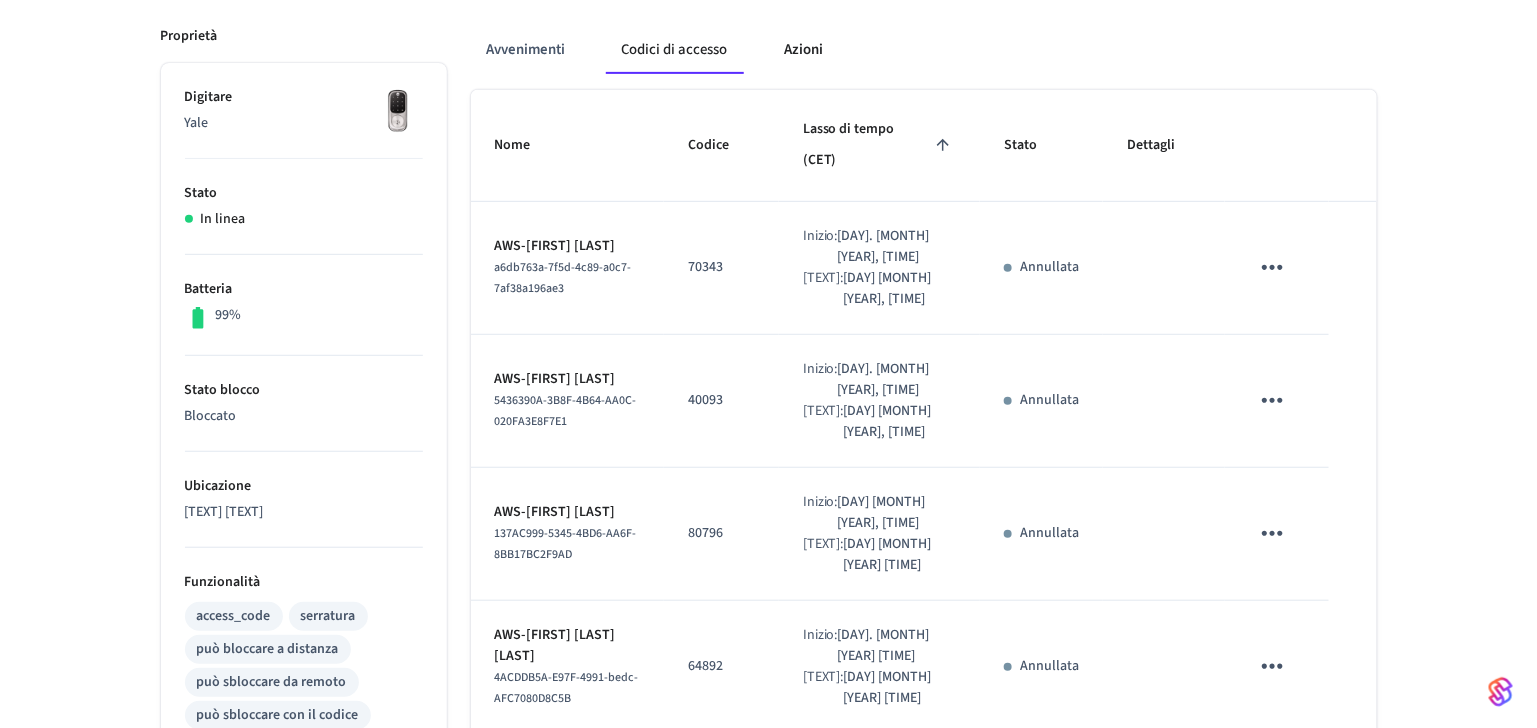 click on "Azioni" at bounding box center (804, 50) 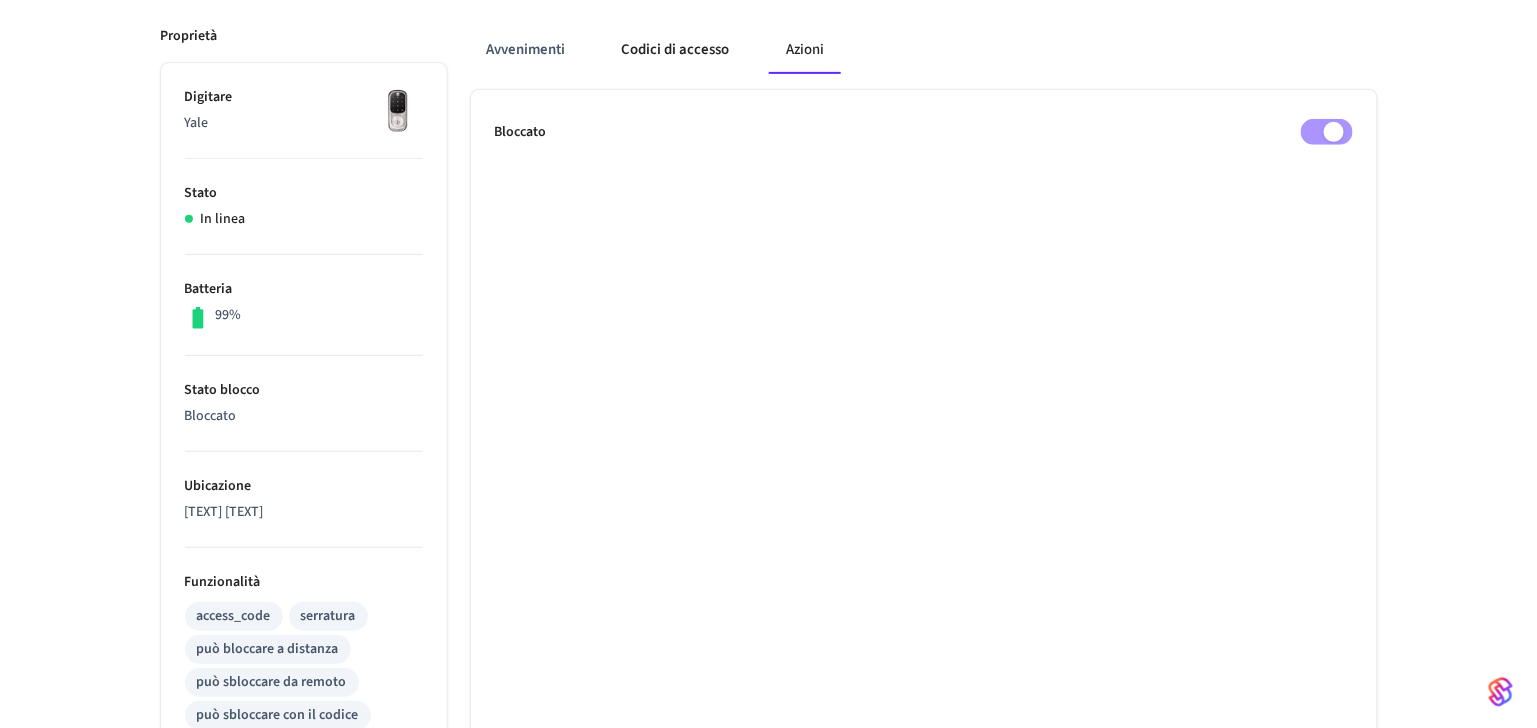 click on "Codici di accesso" at bounding box center (676, 50) 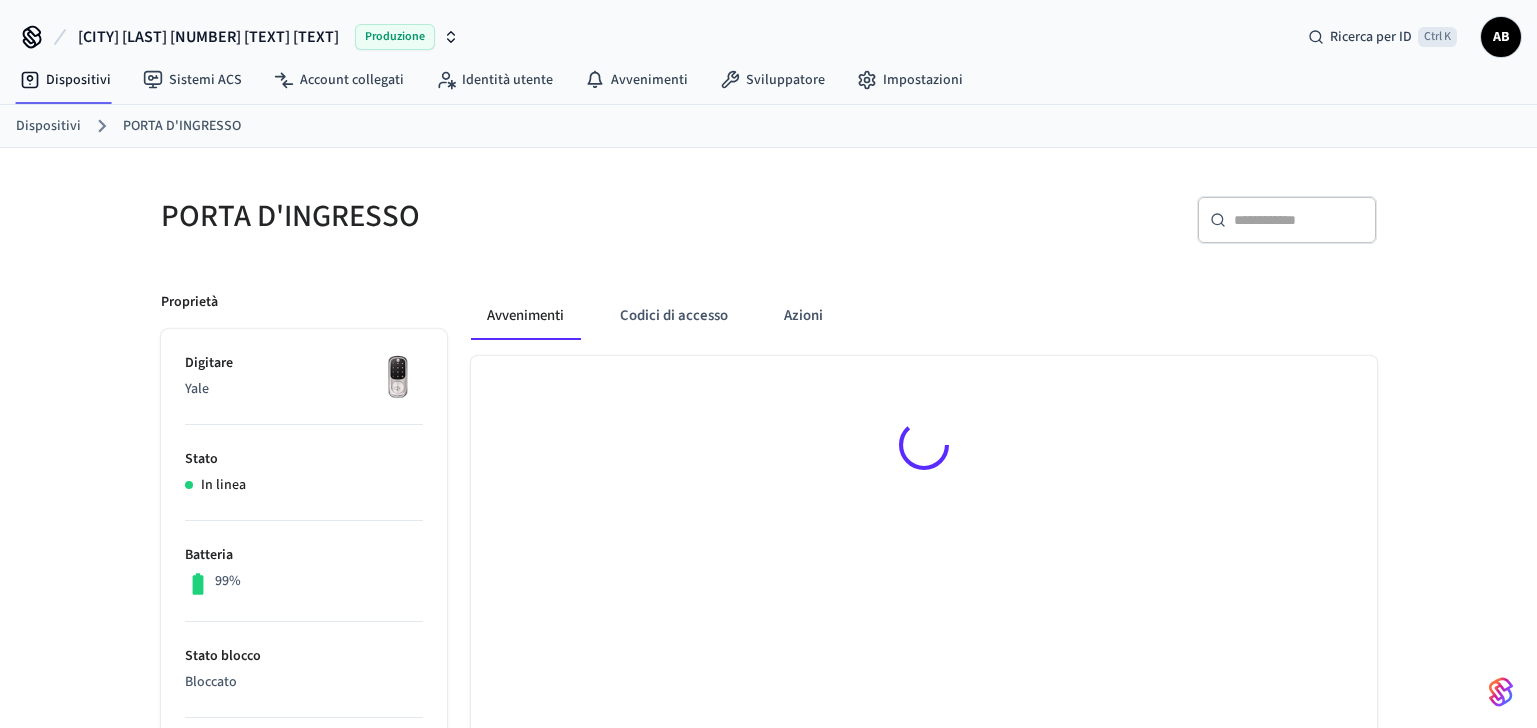 scroll, scrollTop: 0, scrollLeft: 0, axis: both 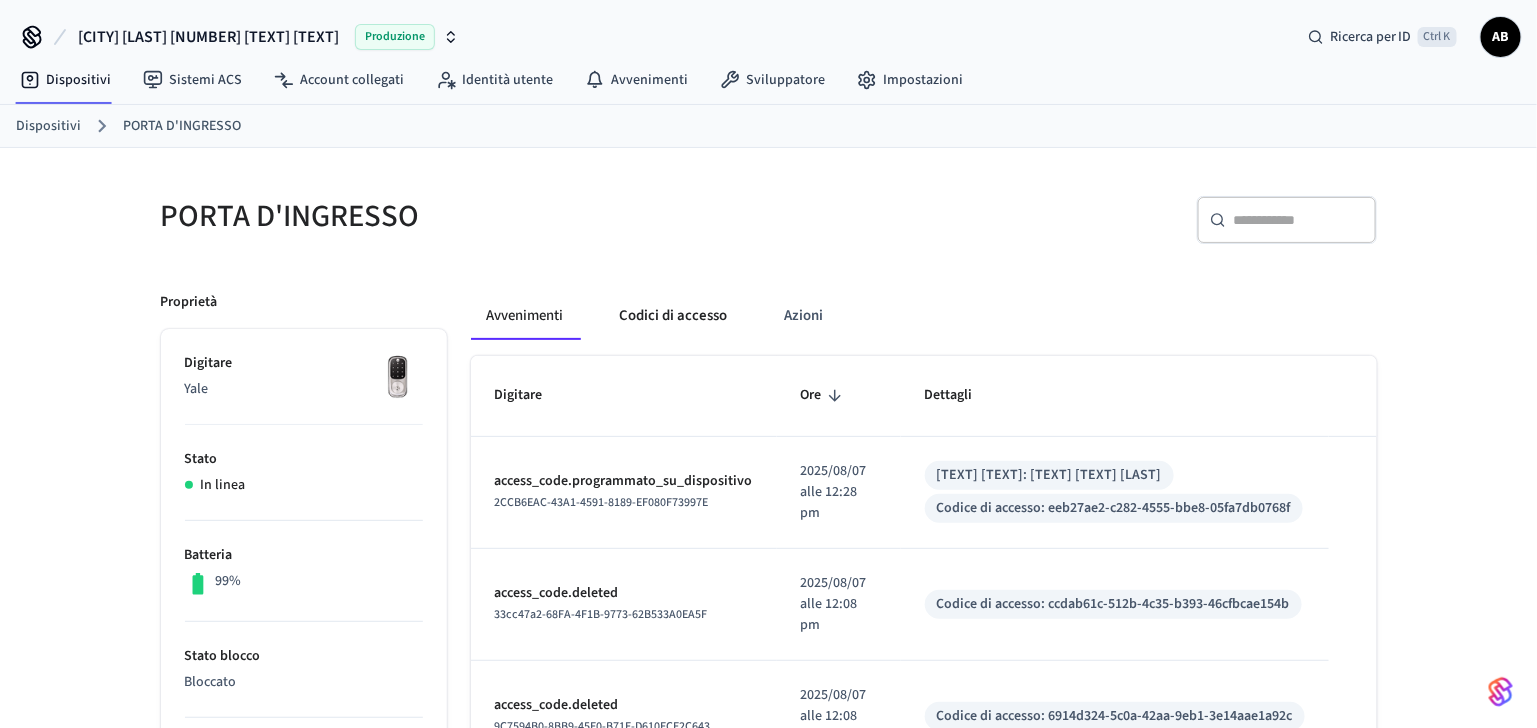 click on "Codici di accesso" at bounding box center [674, 316] 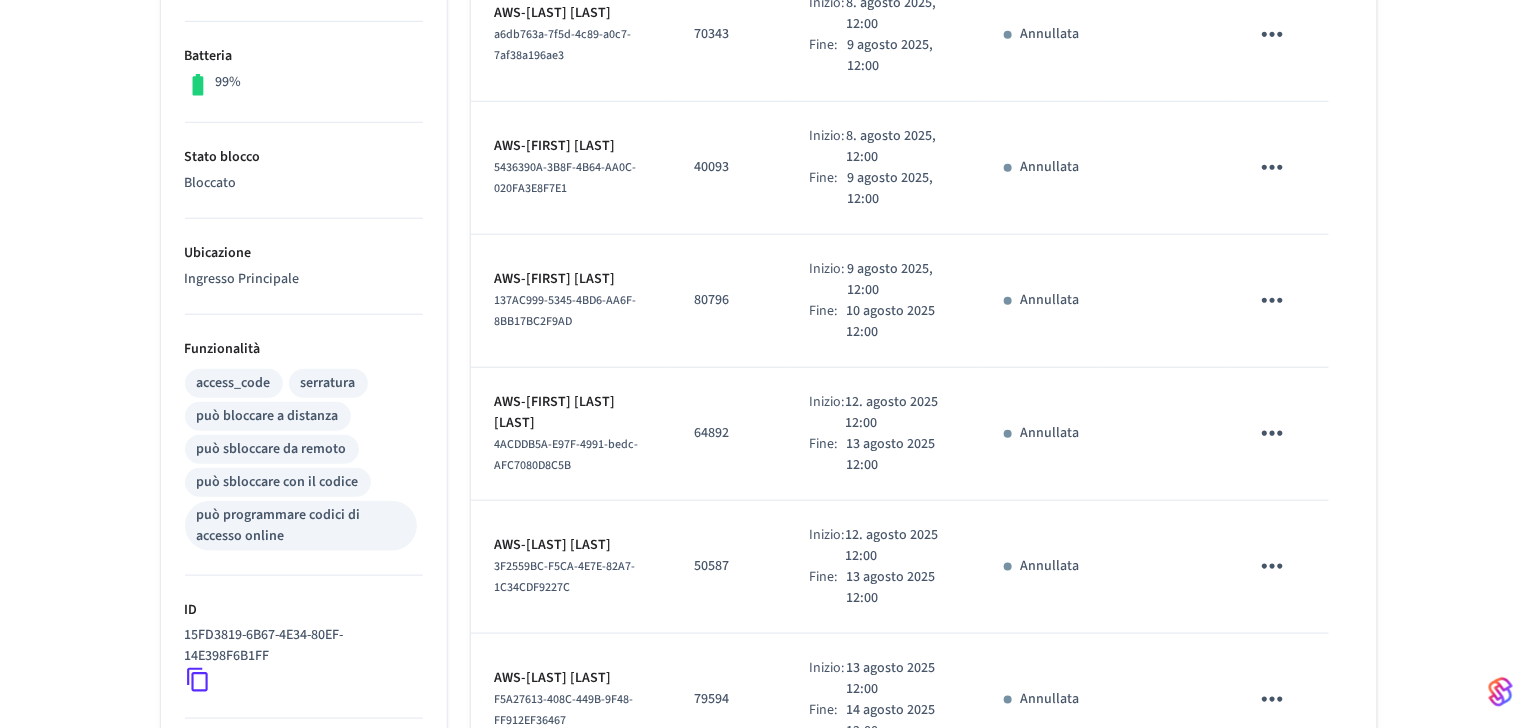 scroll, scrollTop: 533, scrollLeft: 0, axis: vertical 